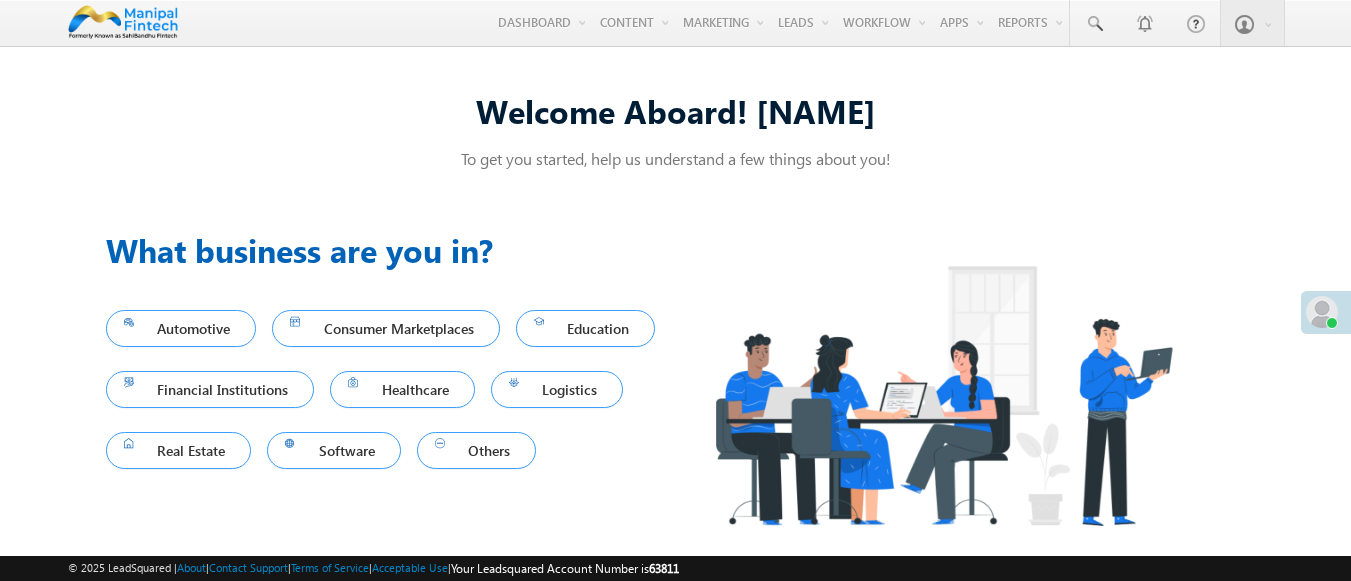 scroll, scrollTop: 0, scrollLeft: 0, axis: both 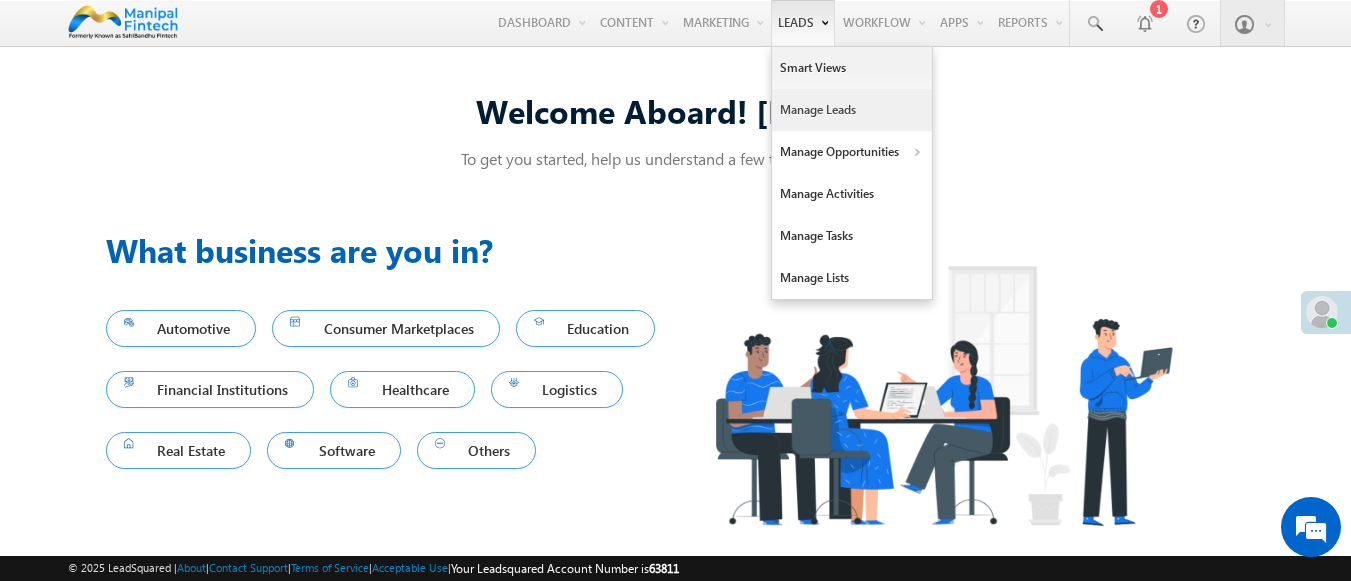 click on "Manage Leads" at bounding box center [852, 110] 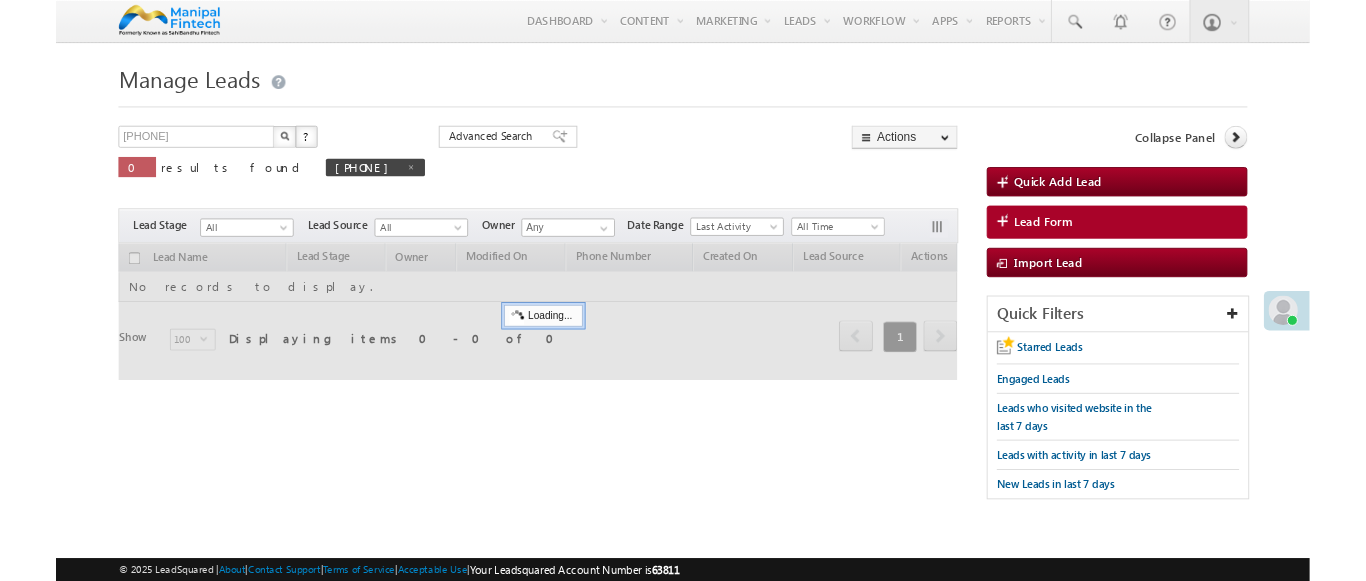 scroll, scrollTop: 0, scrollLeft: 0, axis: both 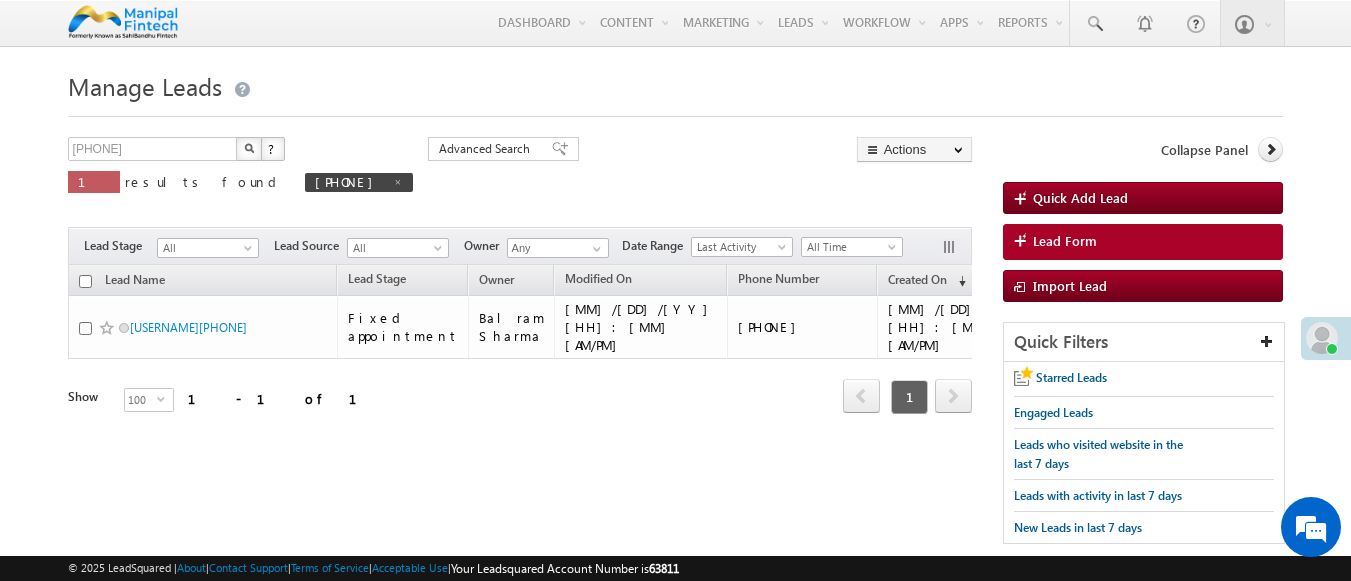 click on "Lead Form" at bounding box center (1065, 241) 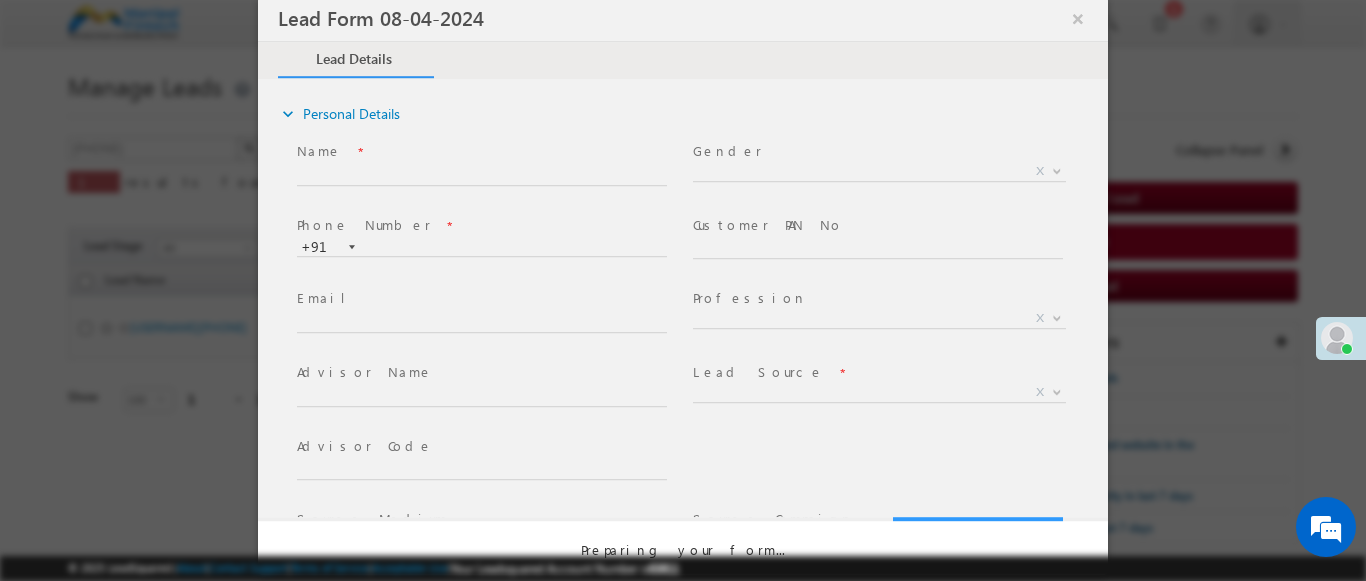 select on "Open" 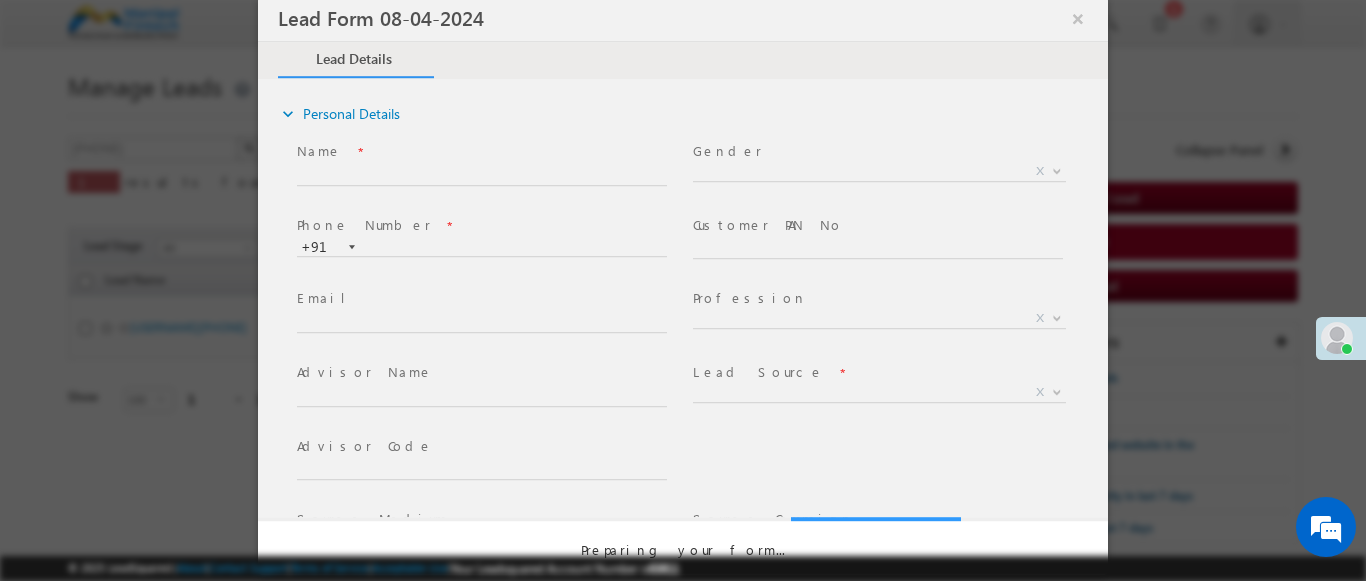 select on "Prospecting" 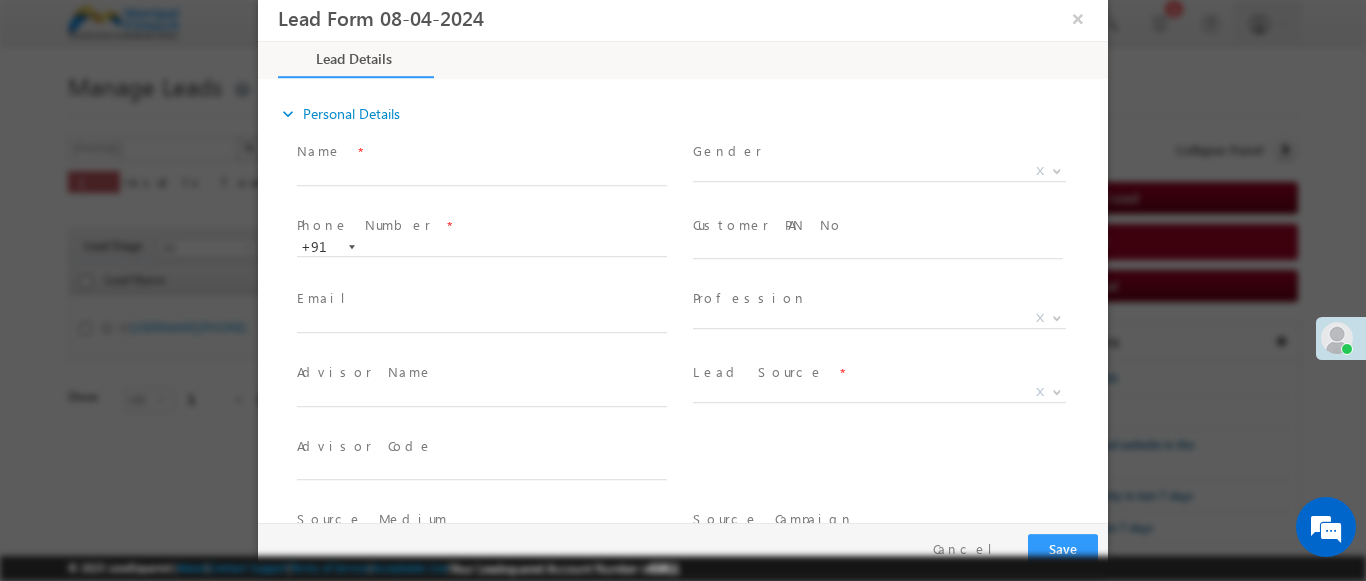 scroll, scrollTop: 0, scrollLeft: 0, axis: both 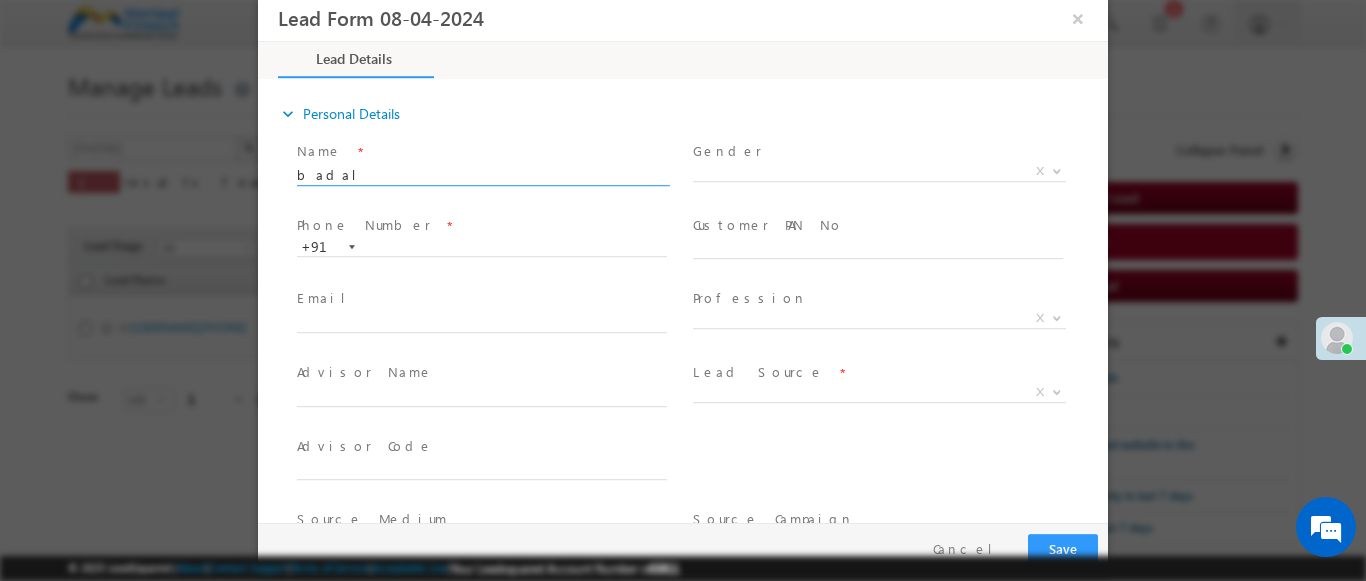 type on "badal" 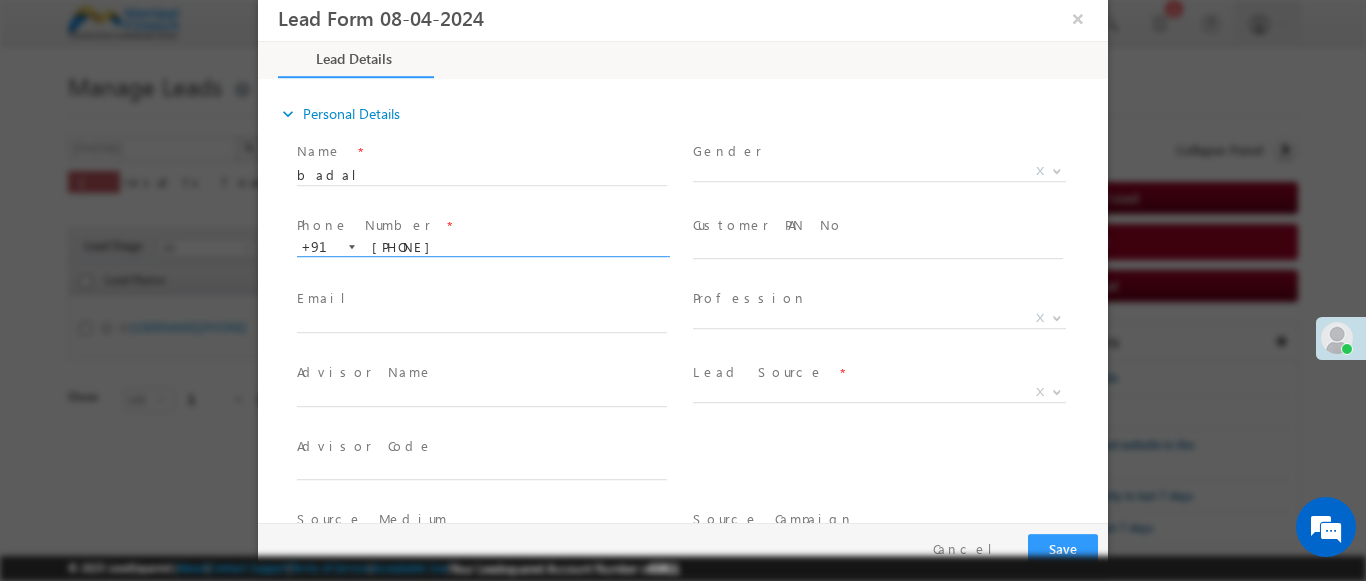 type on "9218529814" 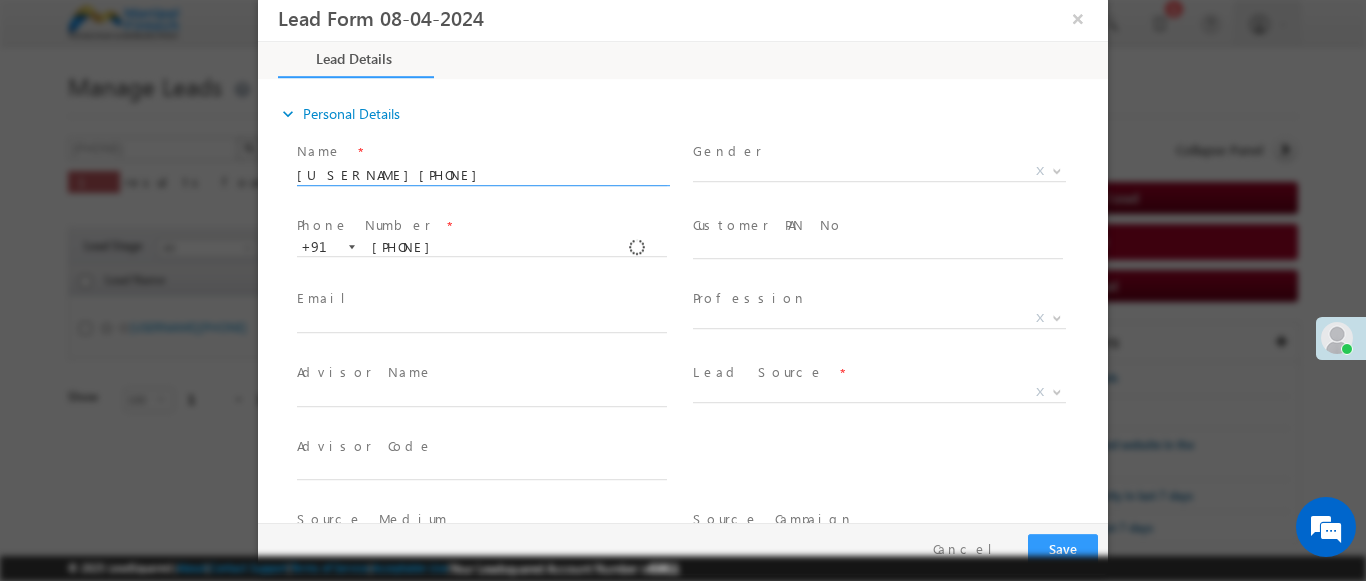 type on "[USERNAME]" 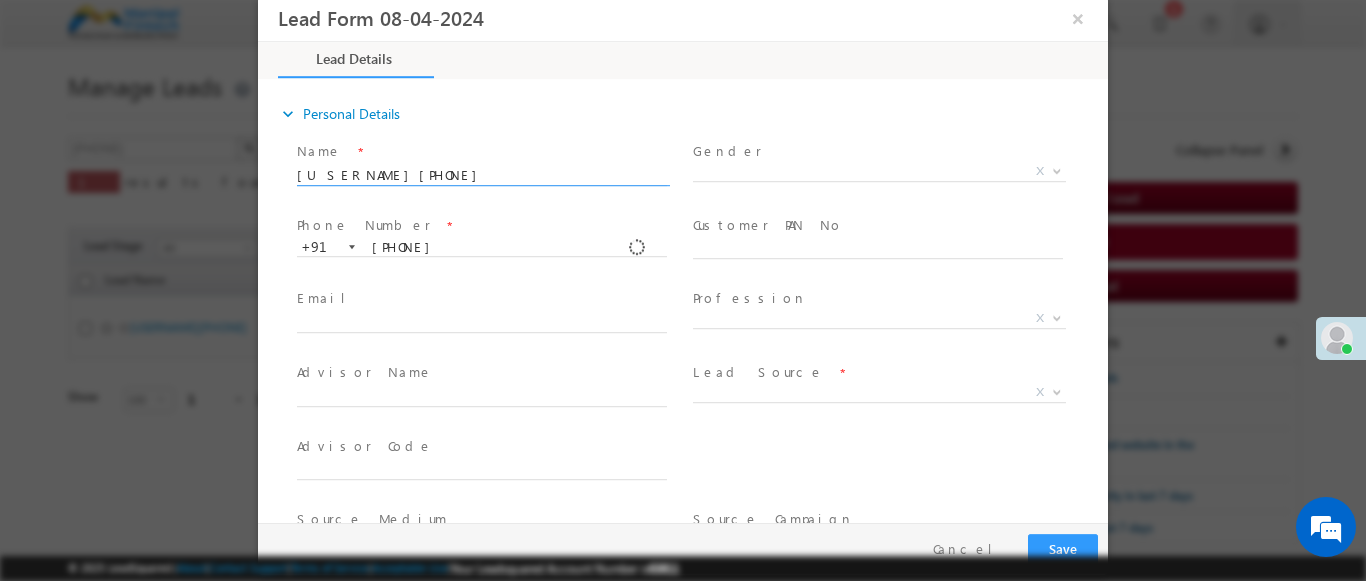 click at bounding box center [1057, 391] 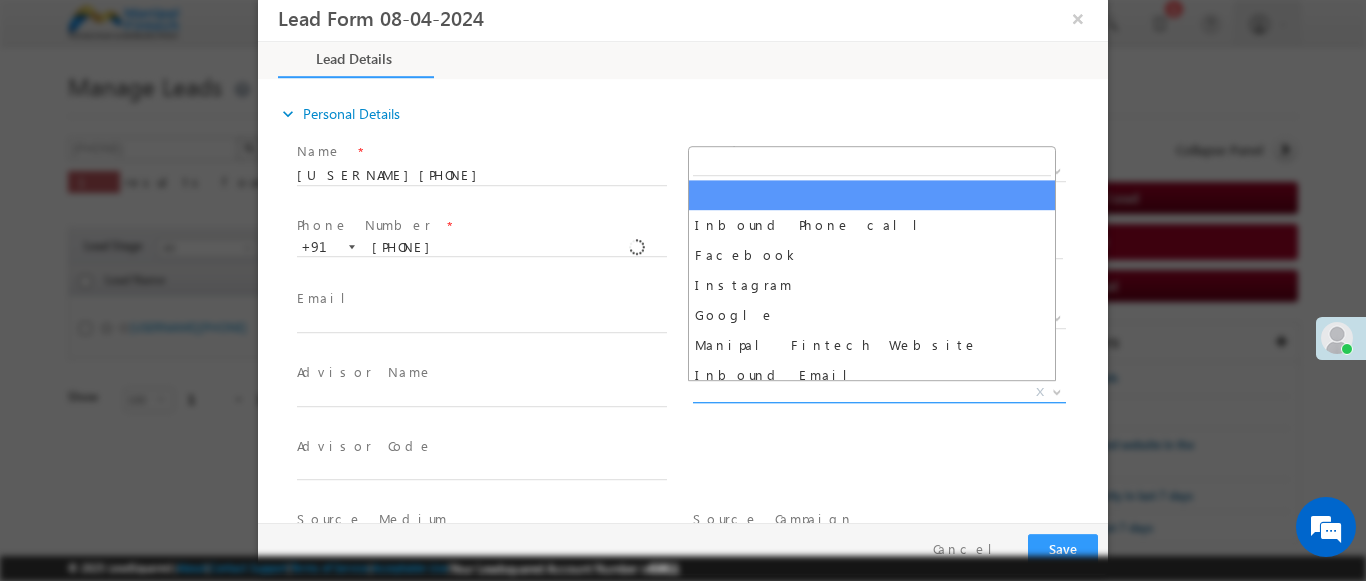 select on "Feedback" 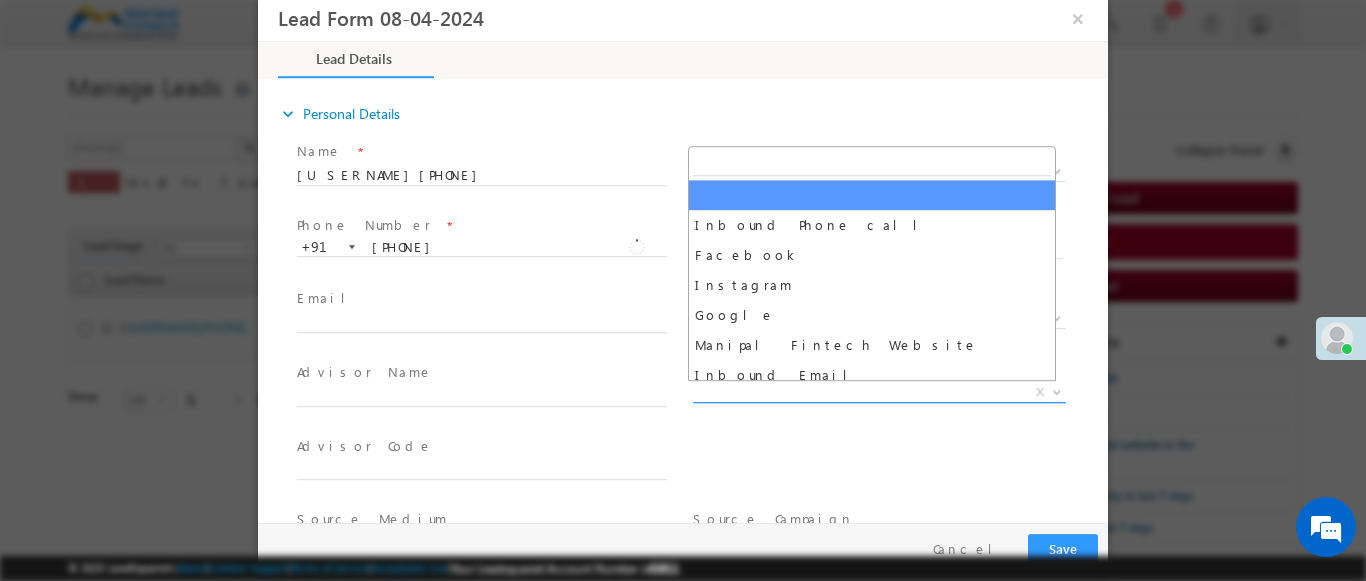 type on "[USERNAME]- Feedback" 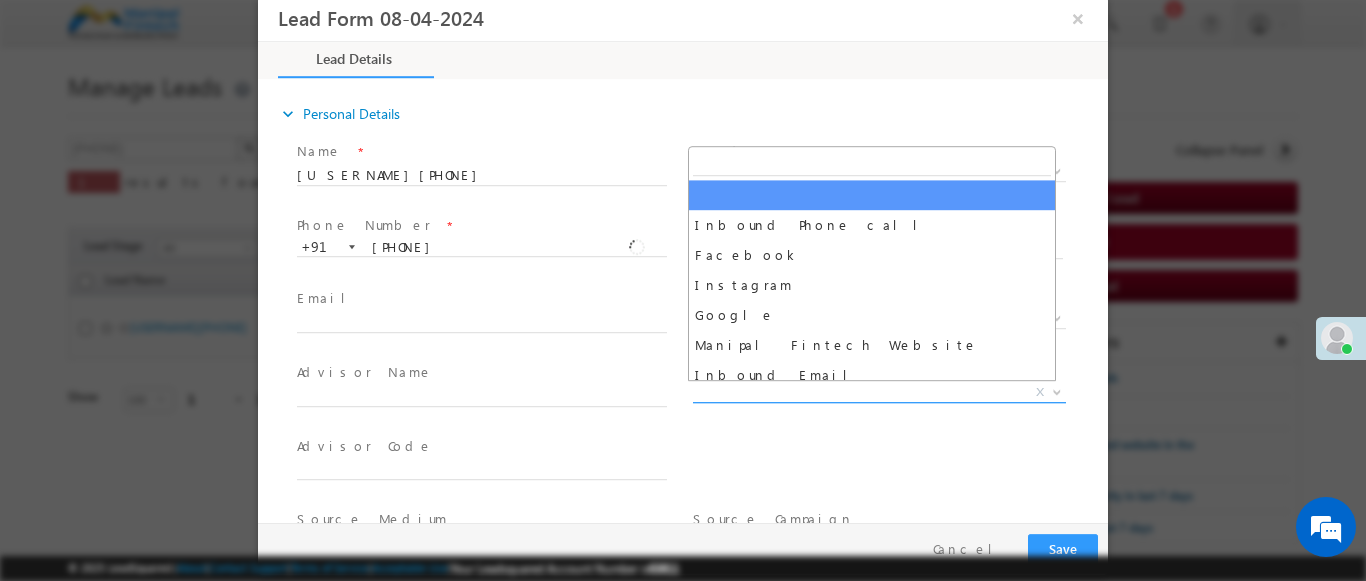 scroll, scrollTop: 0, scrollLeft: 0, axis: both 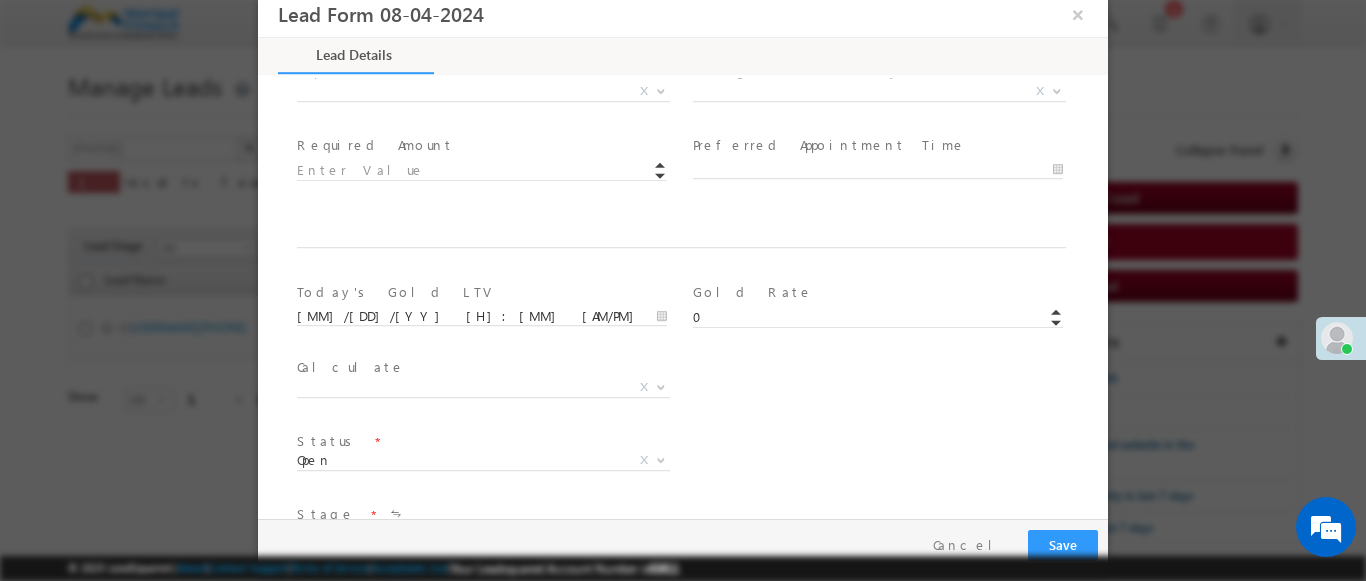 type on "600004" 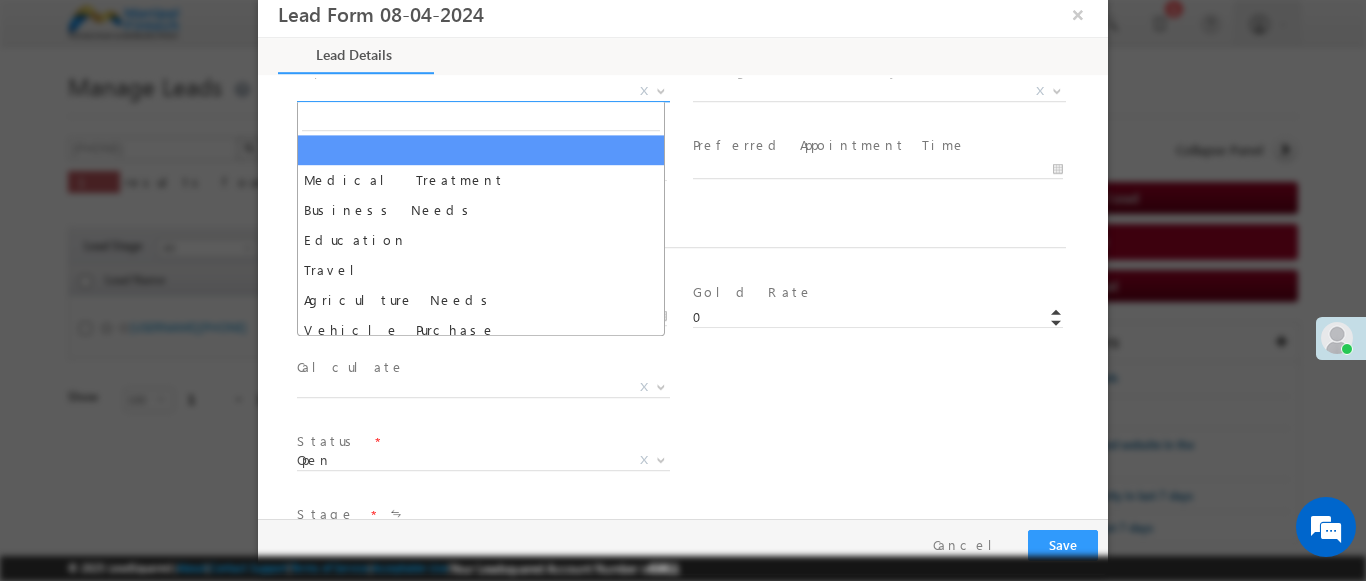 select on "Medical Treatment" 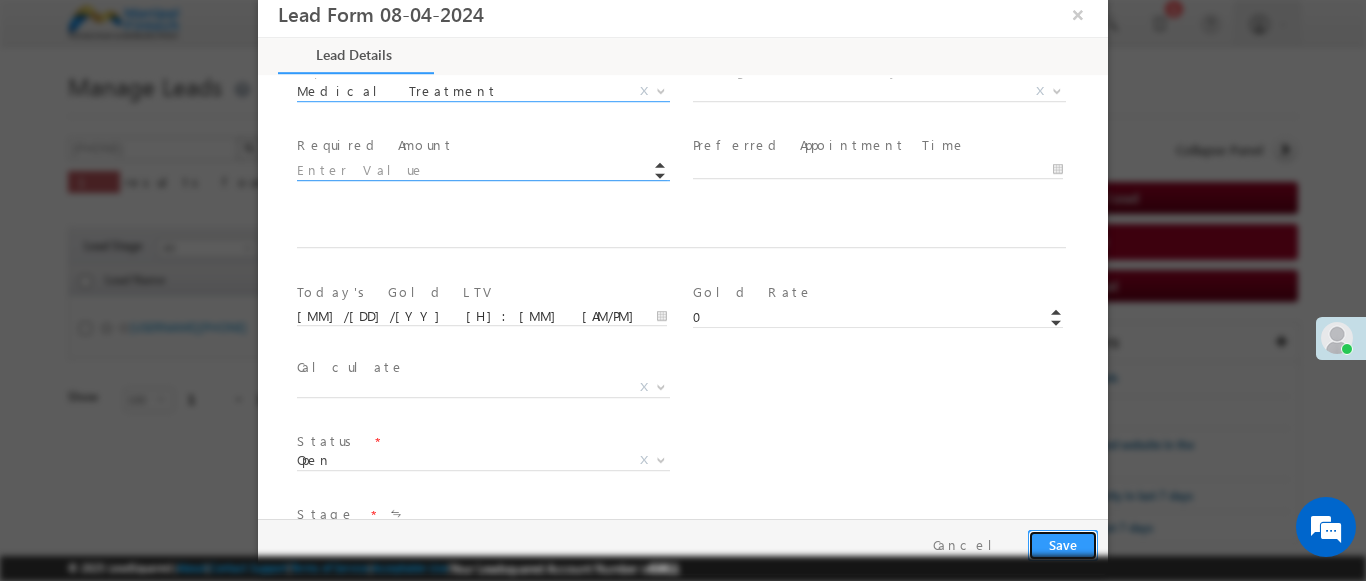 click on "Save" at bounding box center (1063, 545) 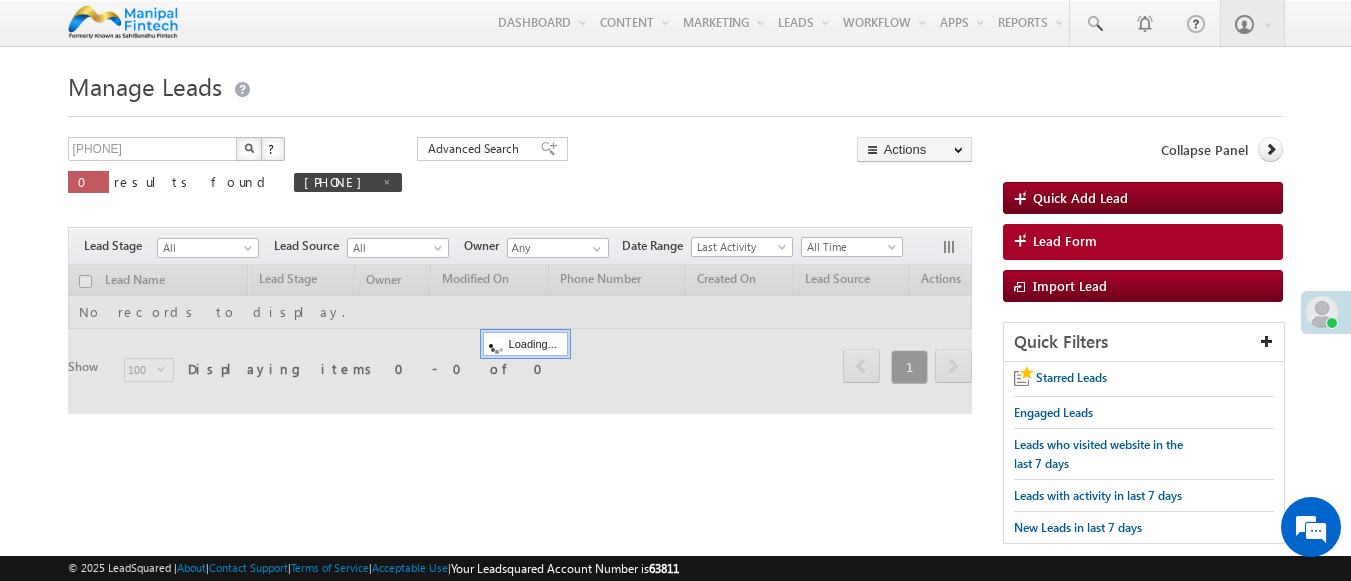 scroll, scrollTop: 0, scrollLeft: 0, axis: both 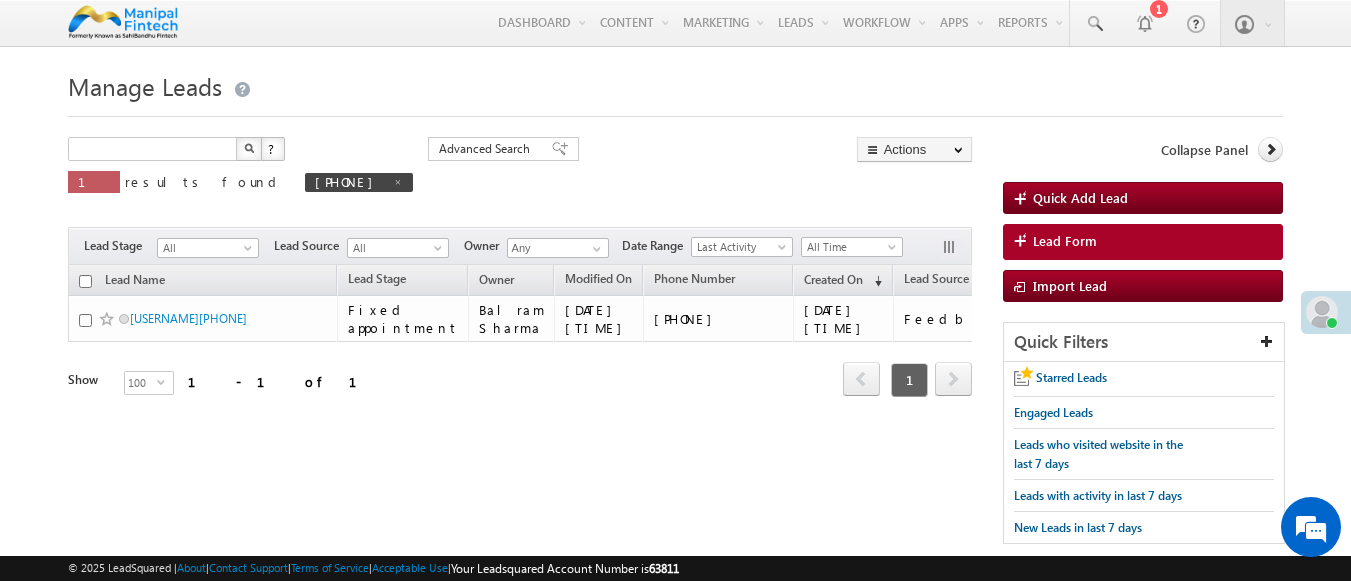 type on "Search Leads" 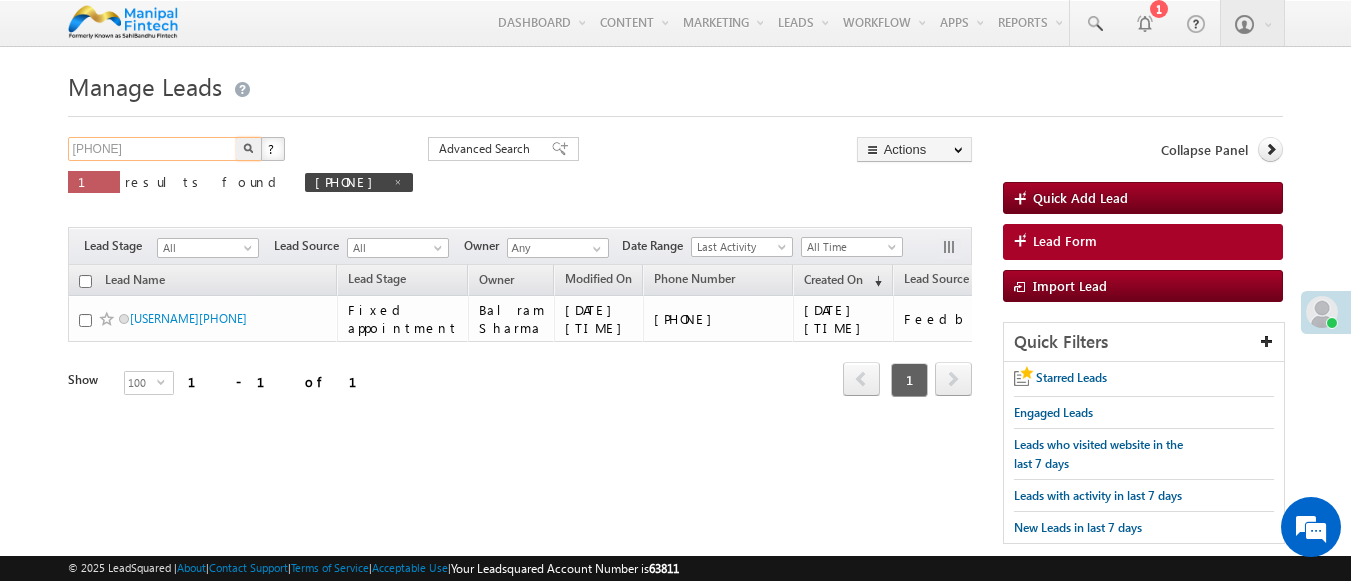 type on "9218529814" 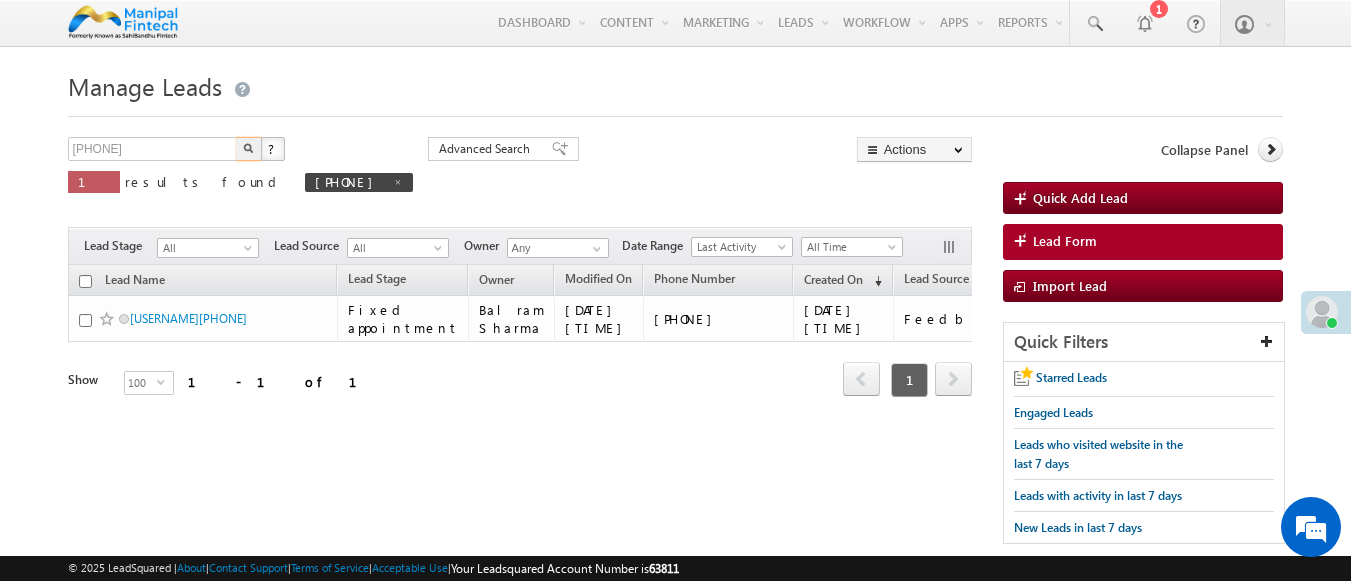 click at bounding box center [248, 148] 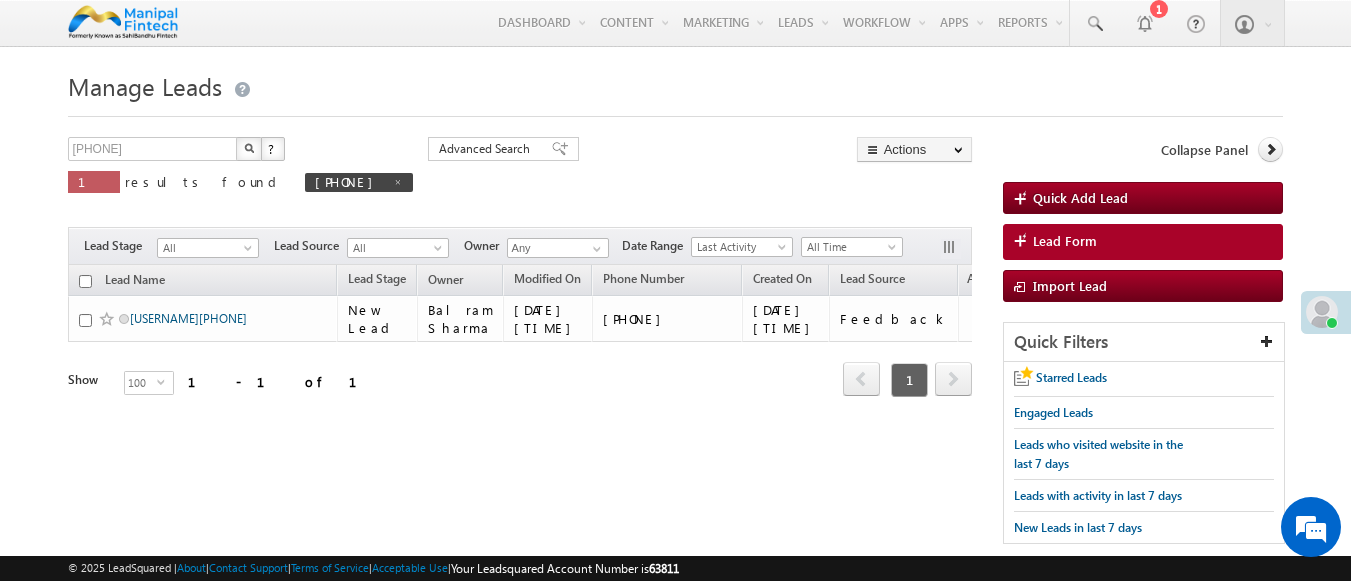 click on "badal9218529814" at bounding box center (188, 318) 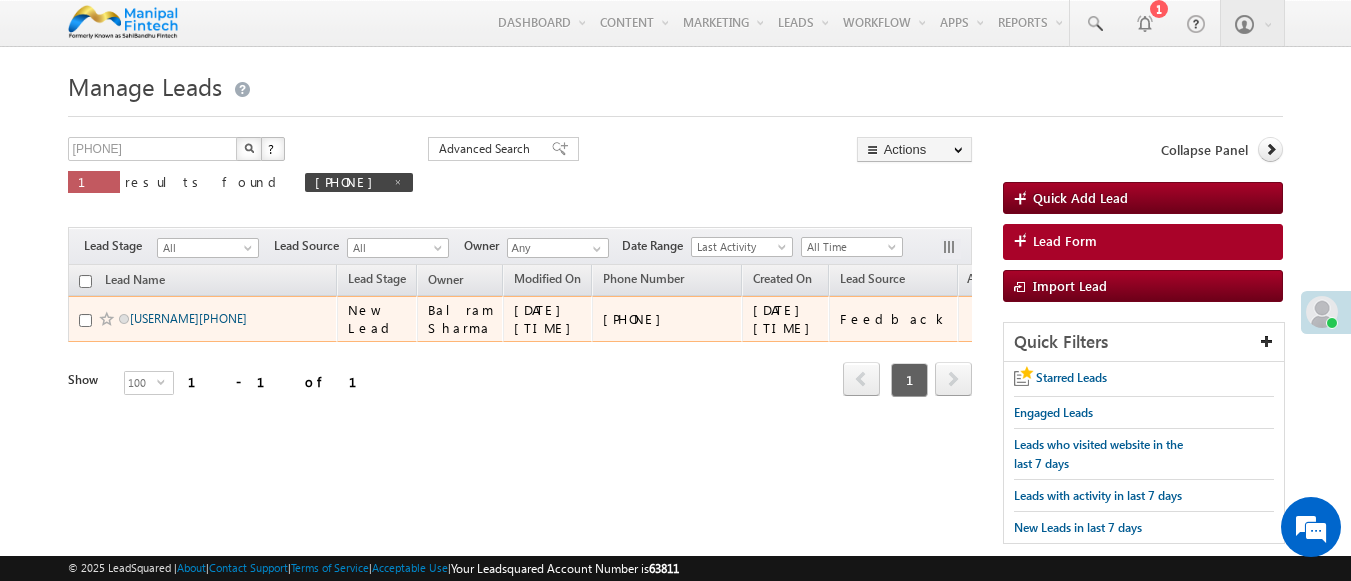 scroll, scrollTop: 0, scrollLeft: 0, axis: both 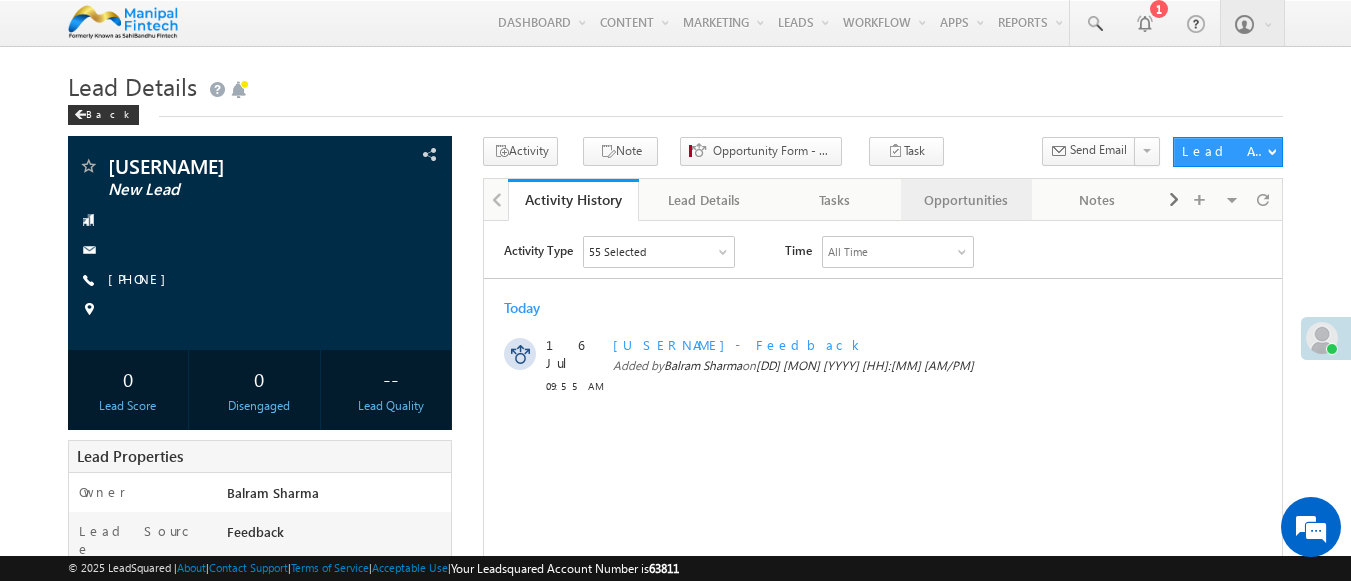 click on "Opportunities" at bounding box center [965, 200] 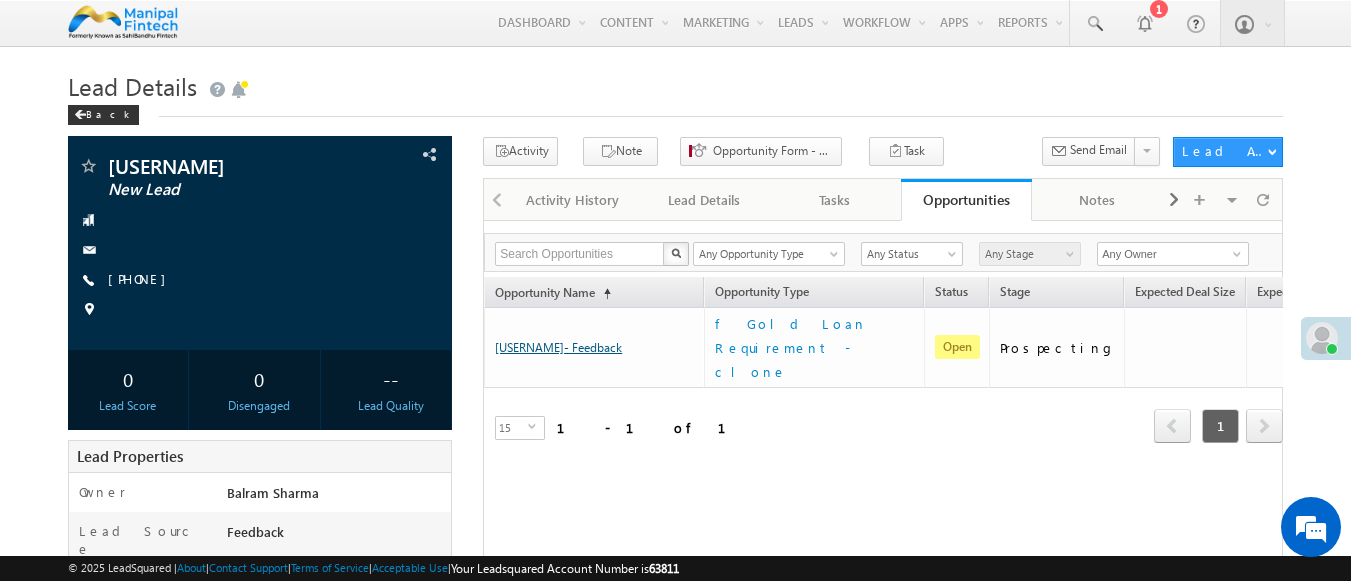 click on "[USERNAME]- Feedback" at bounding box center (558, 347) 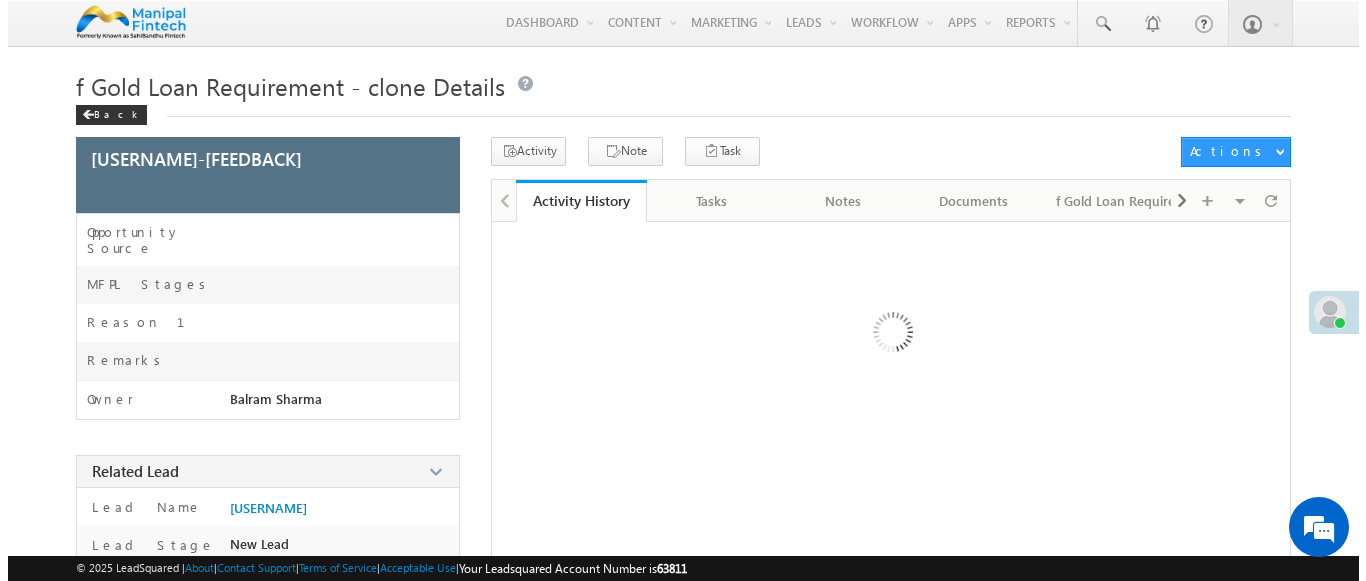 scroll, scrollTop: 0, scrollLeft: 0, axis: both 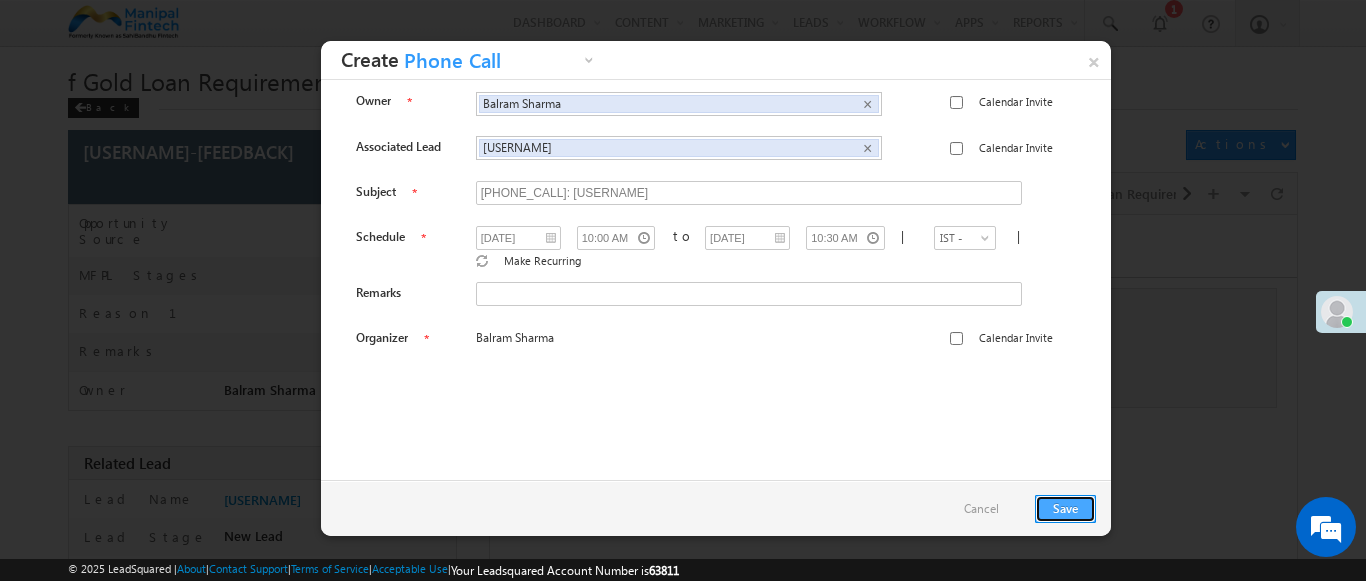 click on "Save" at bounding box center [1065, 509] 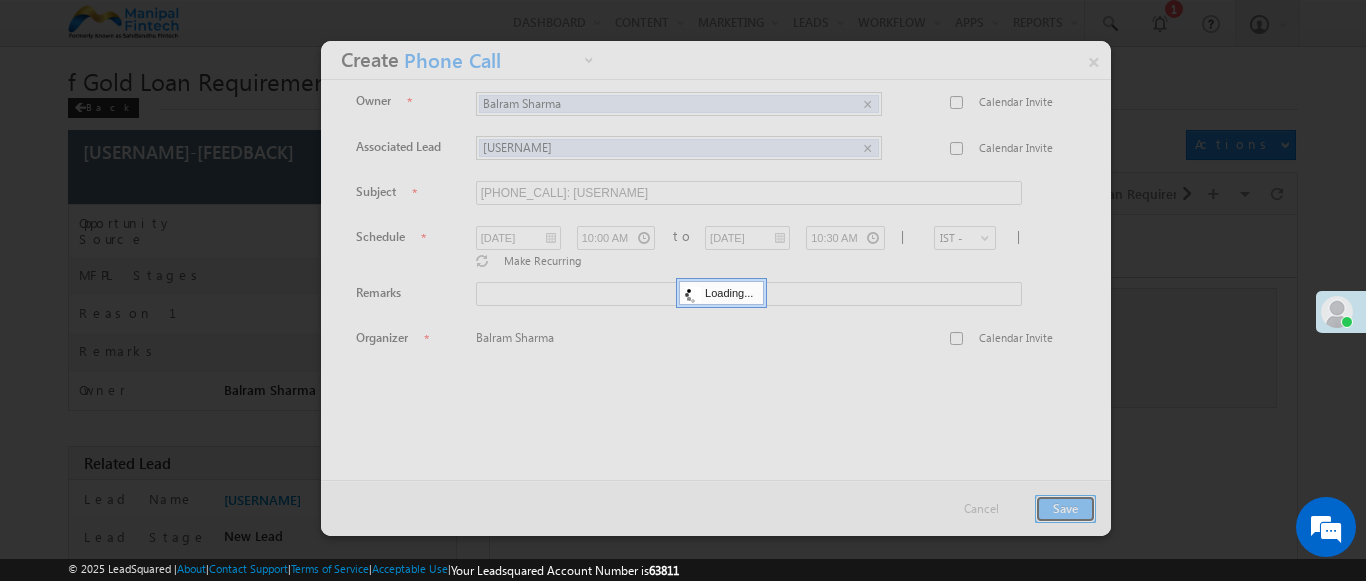 scroll, scrollTop: 182, scrollLeft: 0, axis: vertical 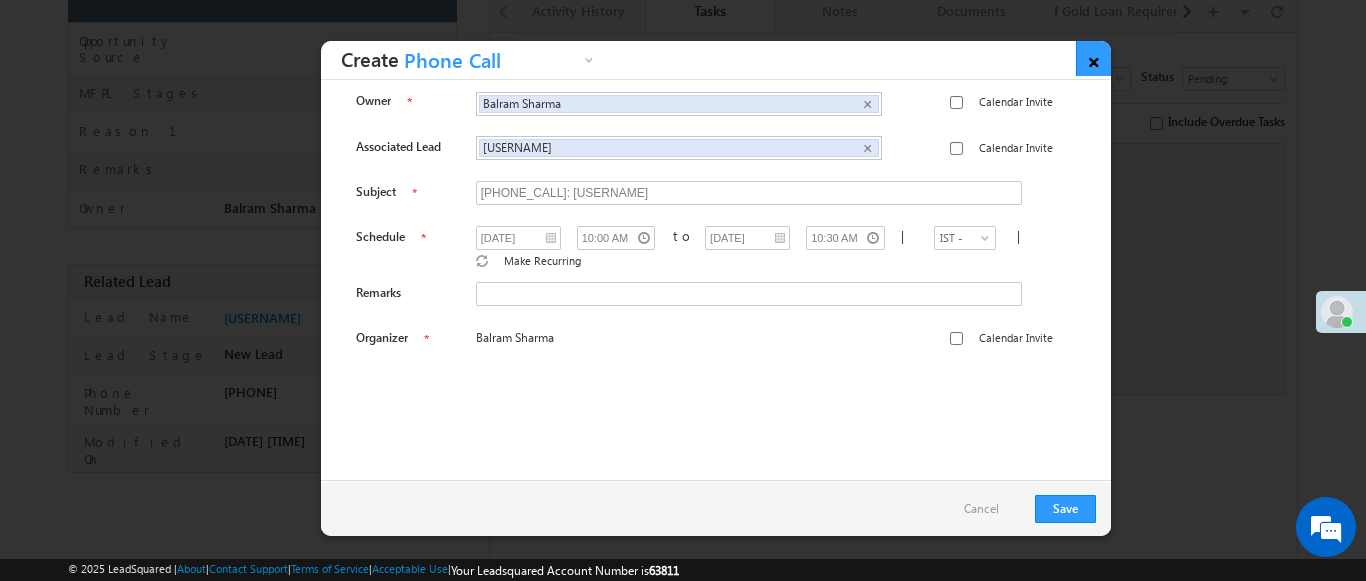 click on "×" at bounding box center [1093, 58] 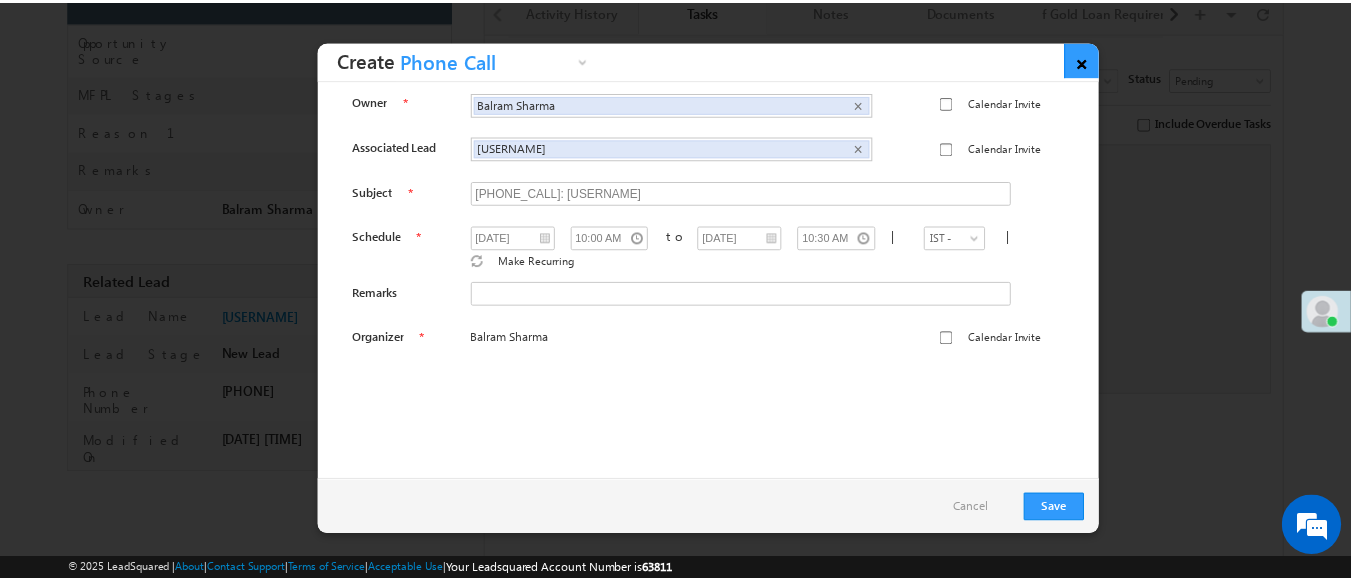 scroll, scrollTop: 0, scrollLeft: 0, axis: both 